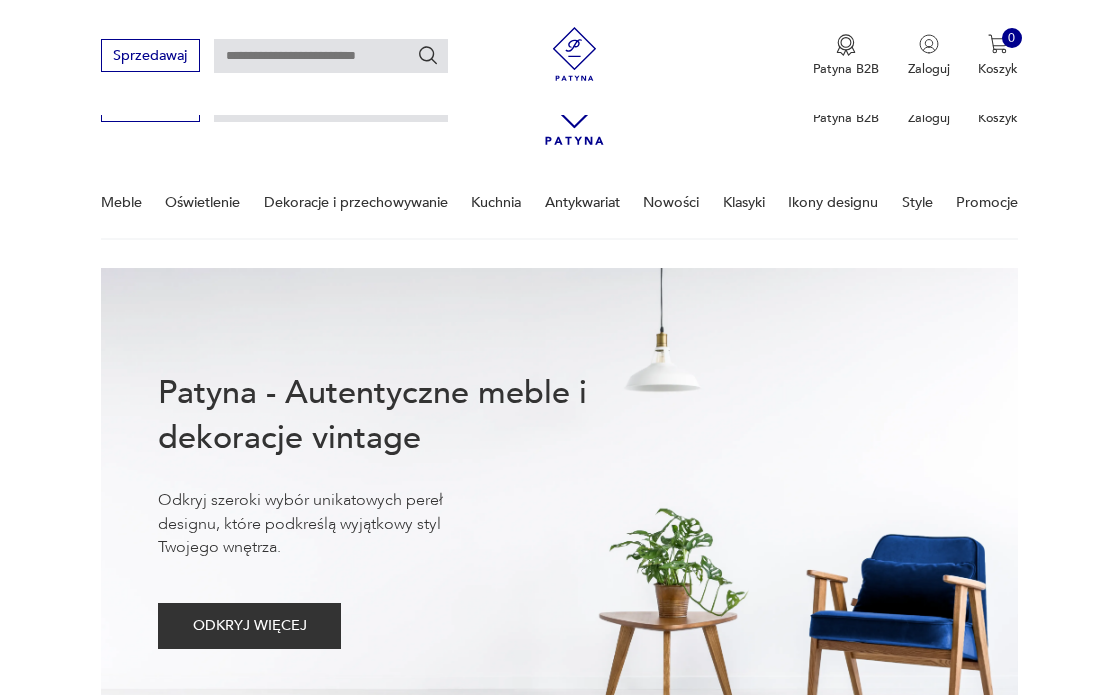 scroll, scrollTop: 1129, scrollLeft: 0, axis: vertical 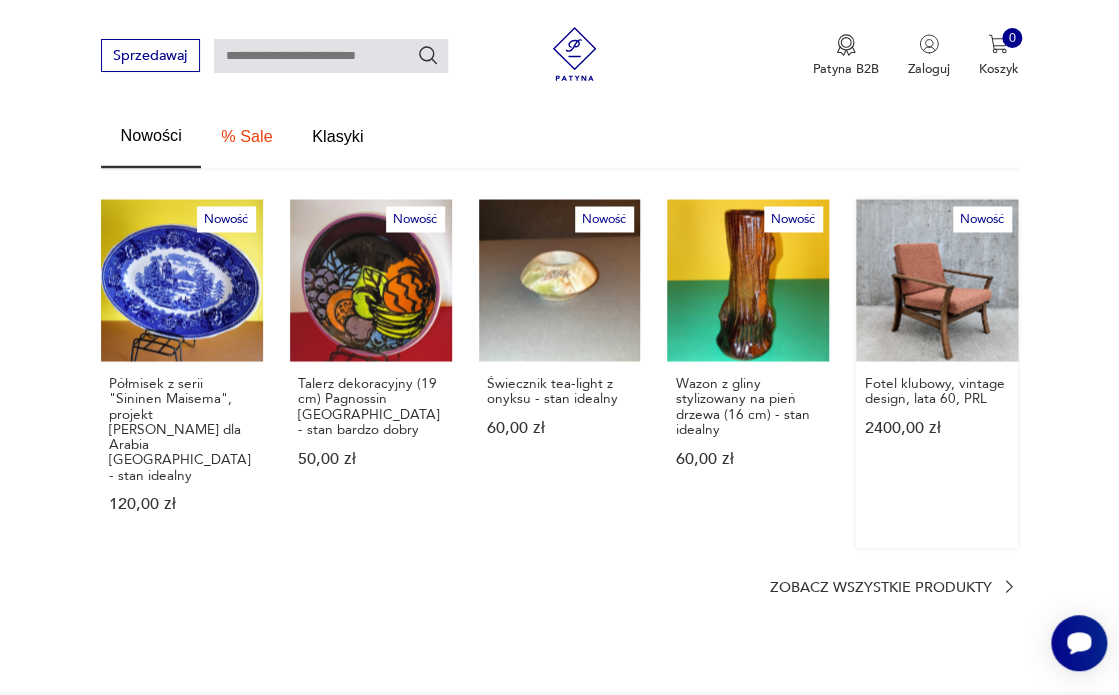 click on "Nowość Fotel klubowy, vintage design, lata 60, PRL 2400,00 zł" at bounding box center (937, 373) 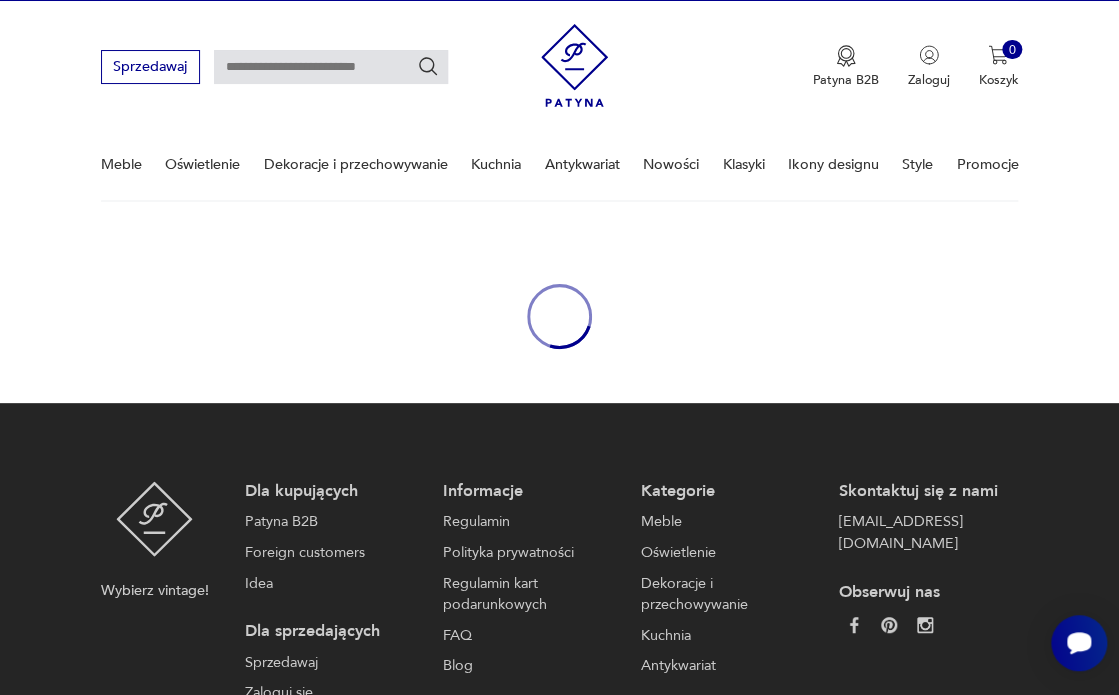 scroll, scrollTop: 0, scrollLeft: 0, axis: both 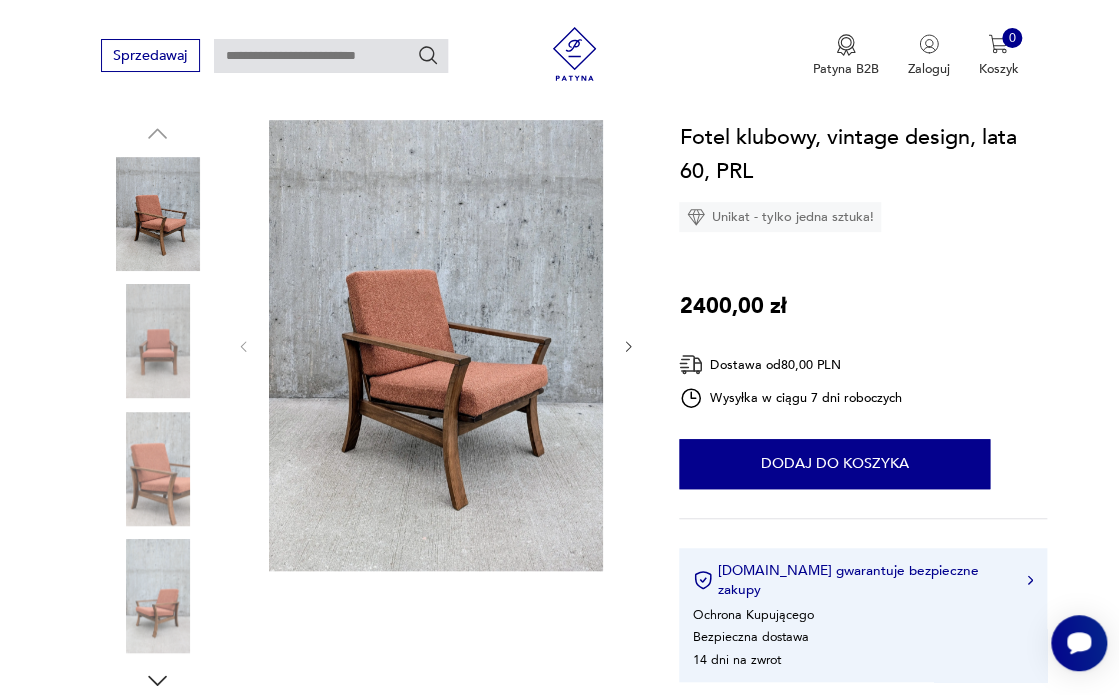 click at bounding box center [158, 469] 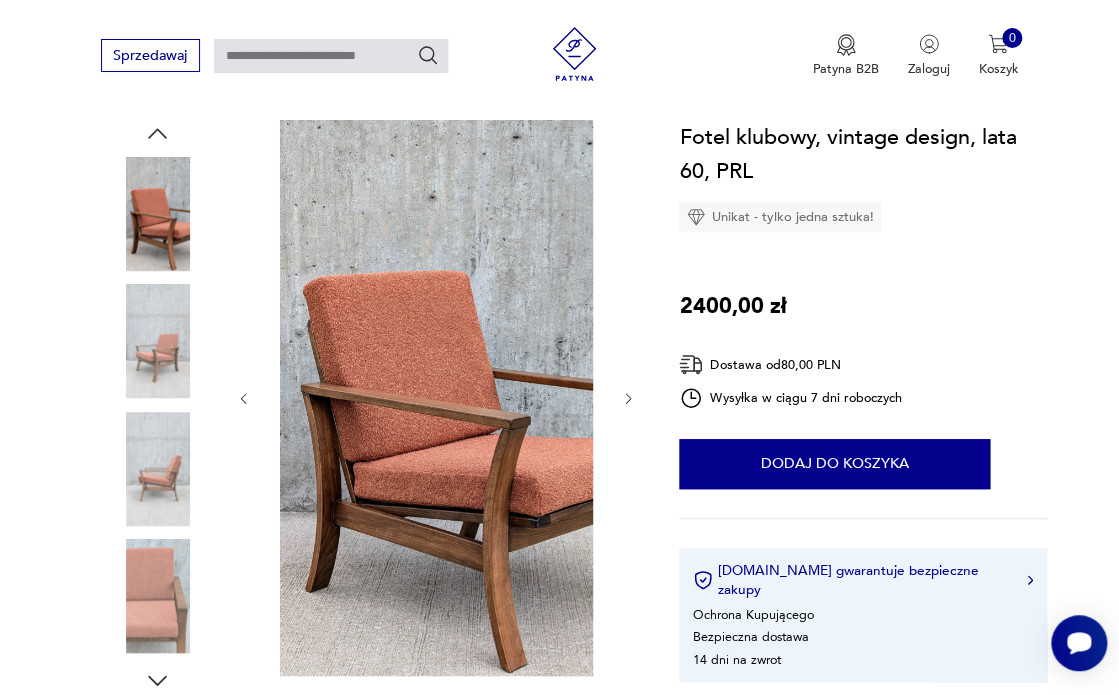 click at bounding box center [158, 596] 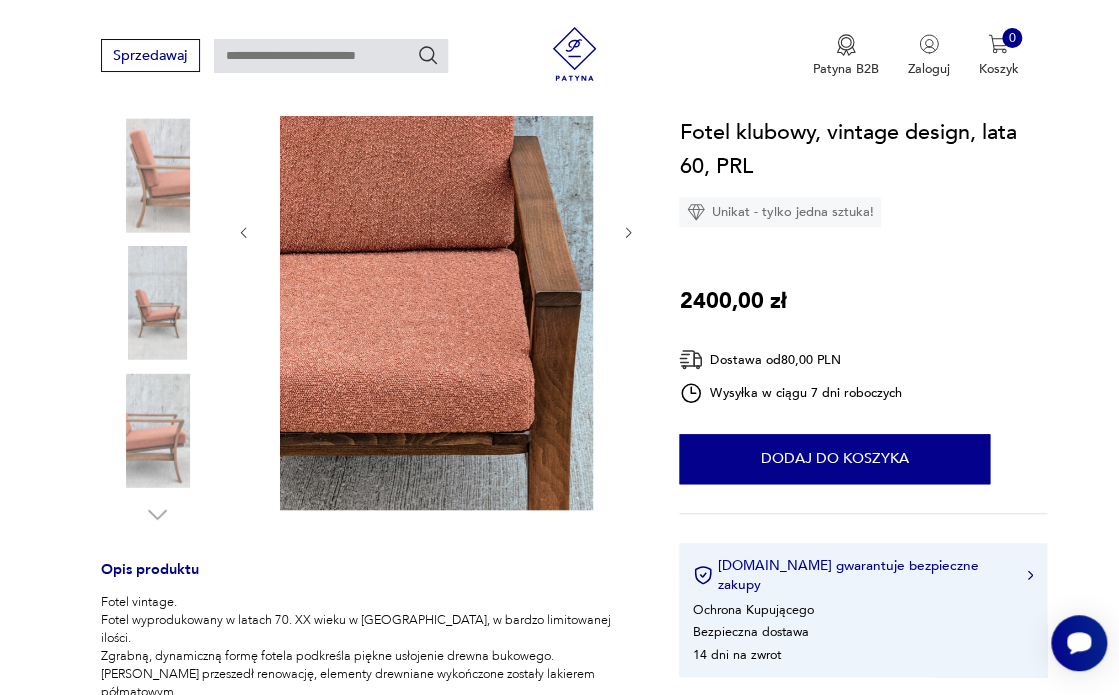 scroll, scrollTop: 337, scrollLeft: 0, axis: vertical 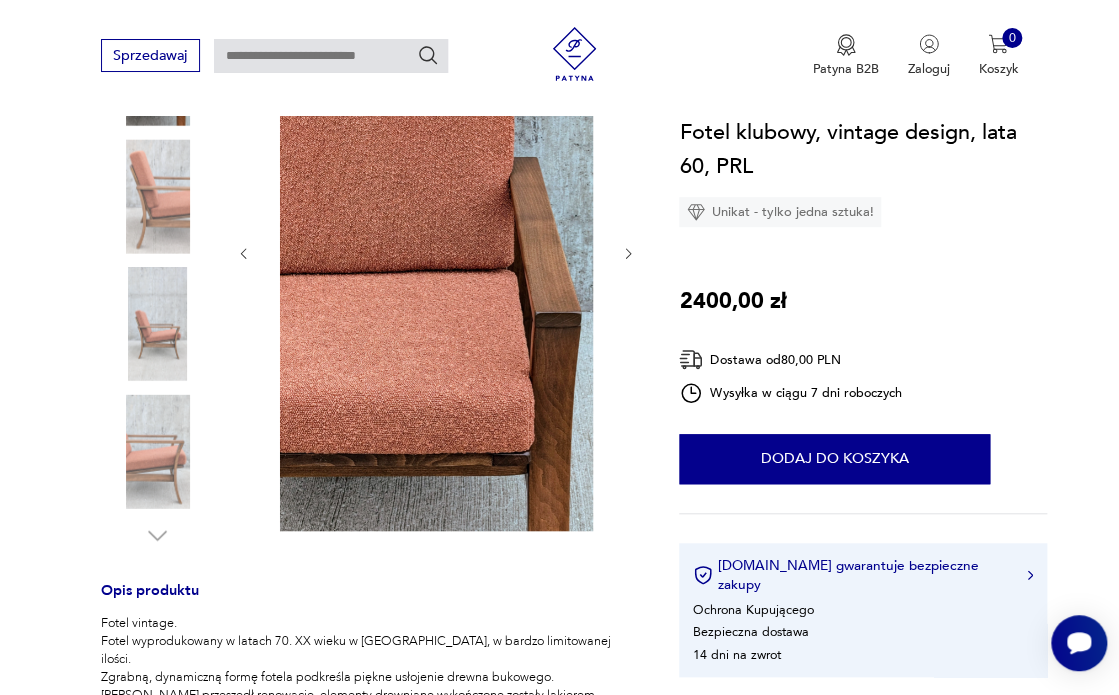 click at bounding box center [158, 196] 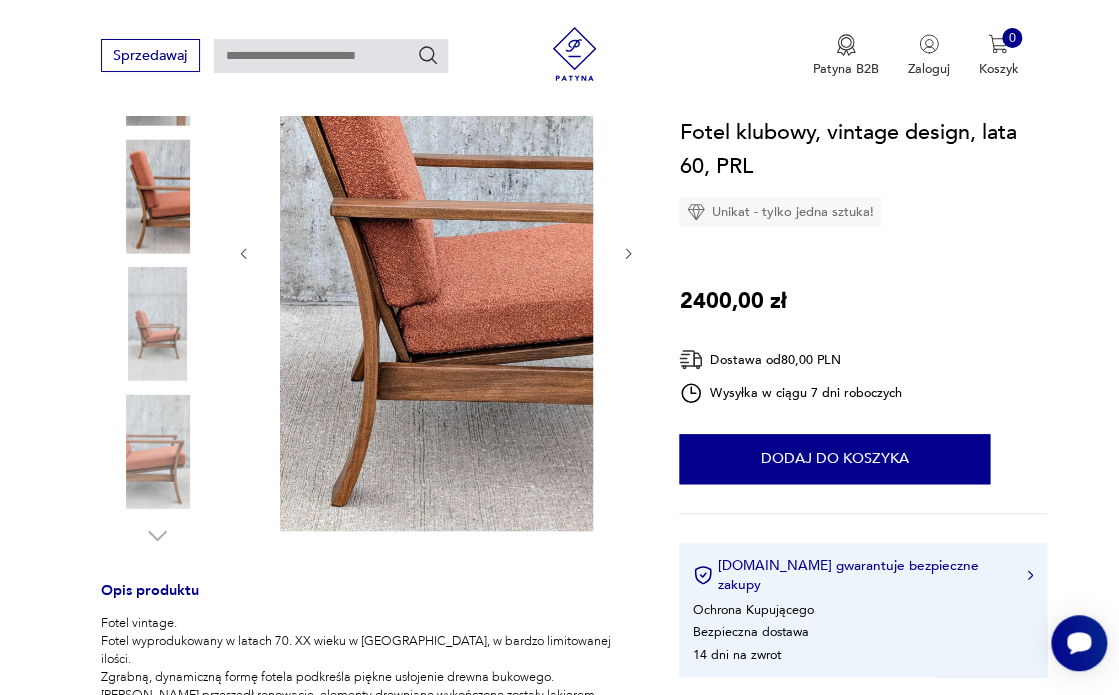 click at bounding box center (158, 324) 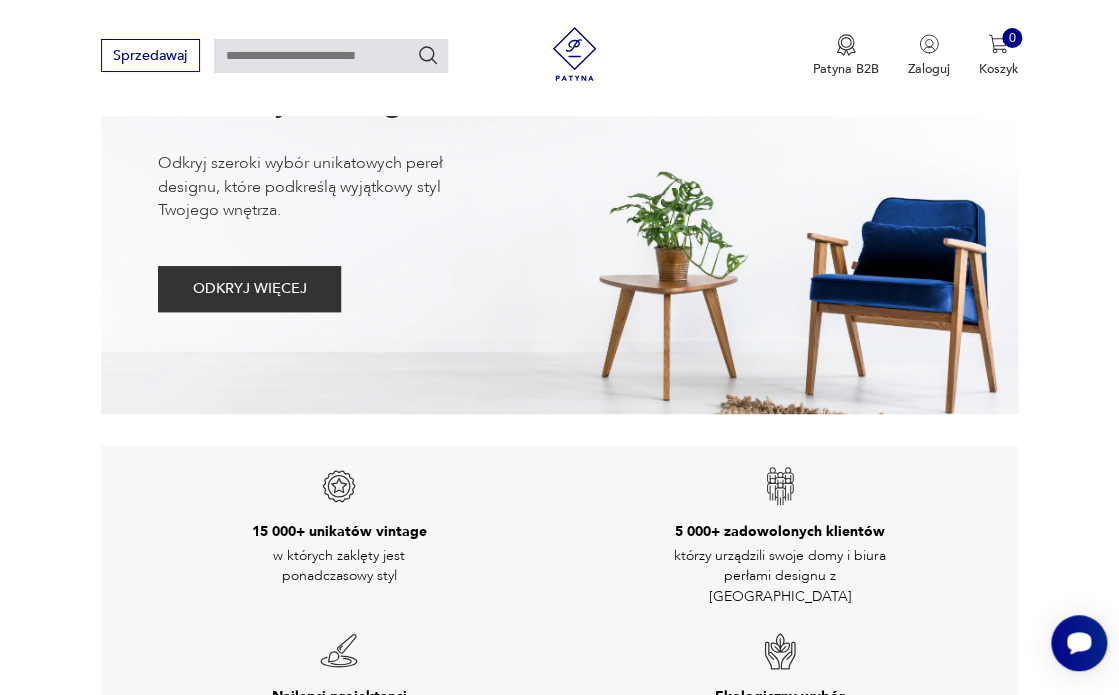 scroll, scrollTop: 1122, scrollLeft: 0, axis: vertical 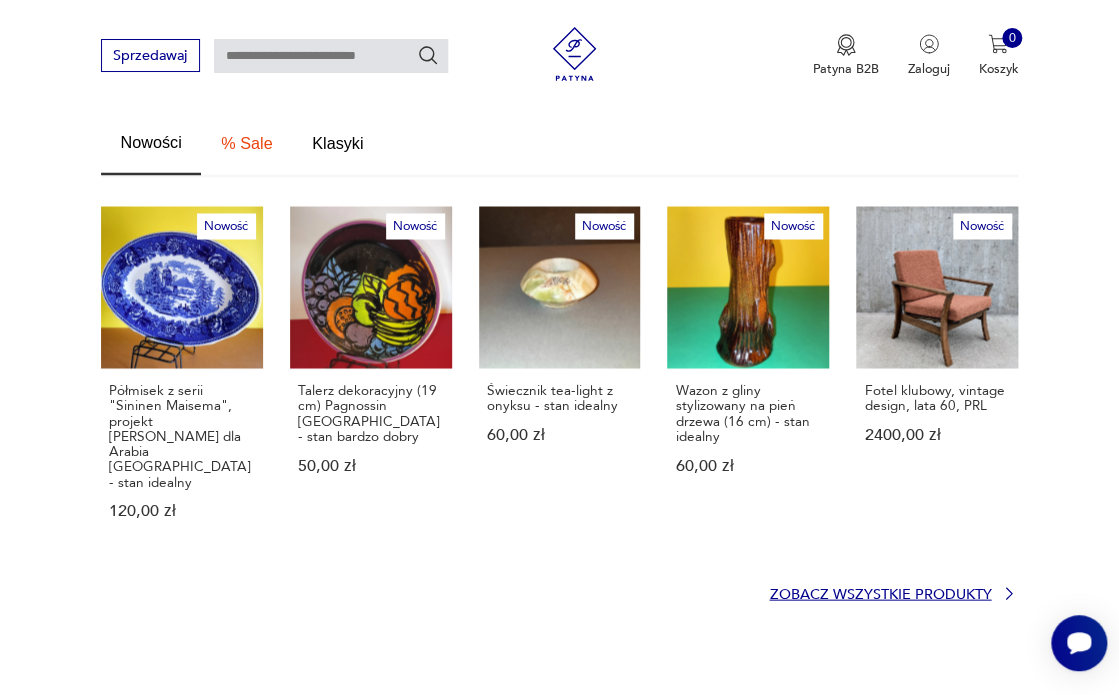 click on "Zobacz wszystkie produkty" at bounding box center [880, 594] 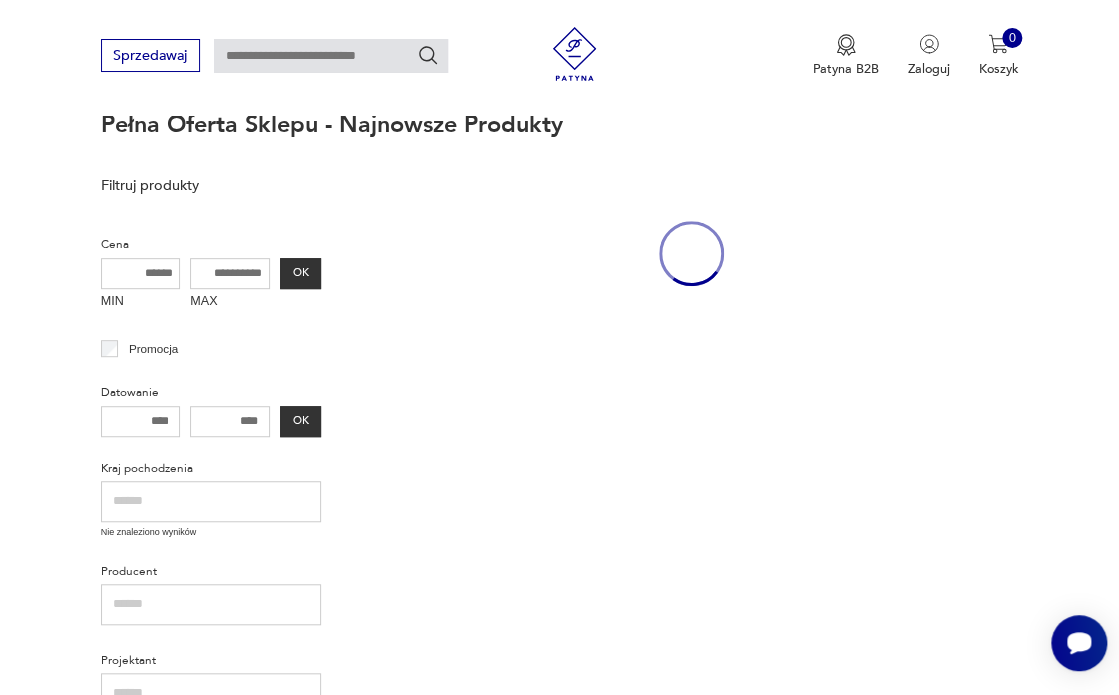 scroll, scrollTop: 64, scrollLeft: 0, axis: vertical 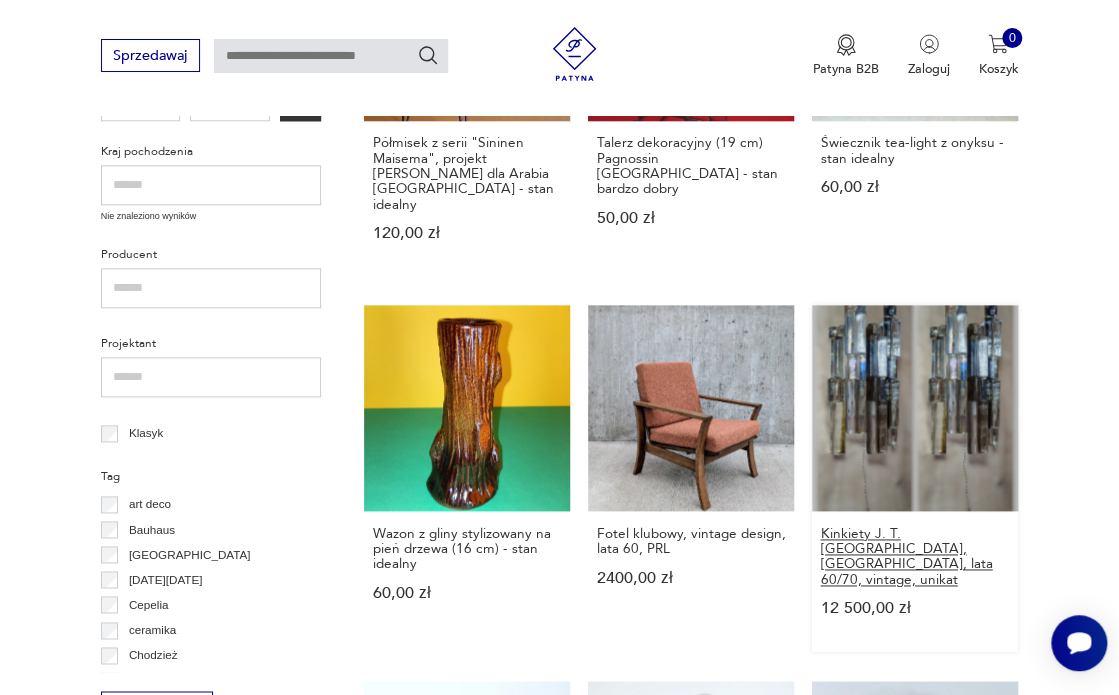 click on "Kinkiety J. T. [GEOGRAPHIC_DATA], [GEOGRAPHIC_DATA], lata 60/70, vintage, unikat" at bounding box center [915, 556] 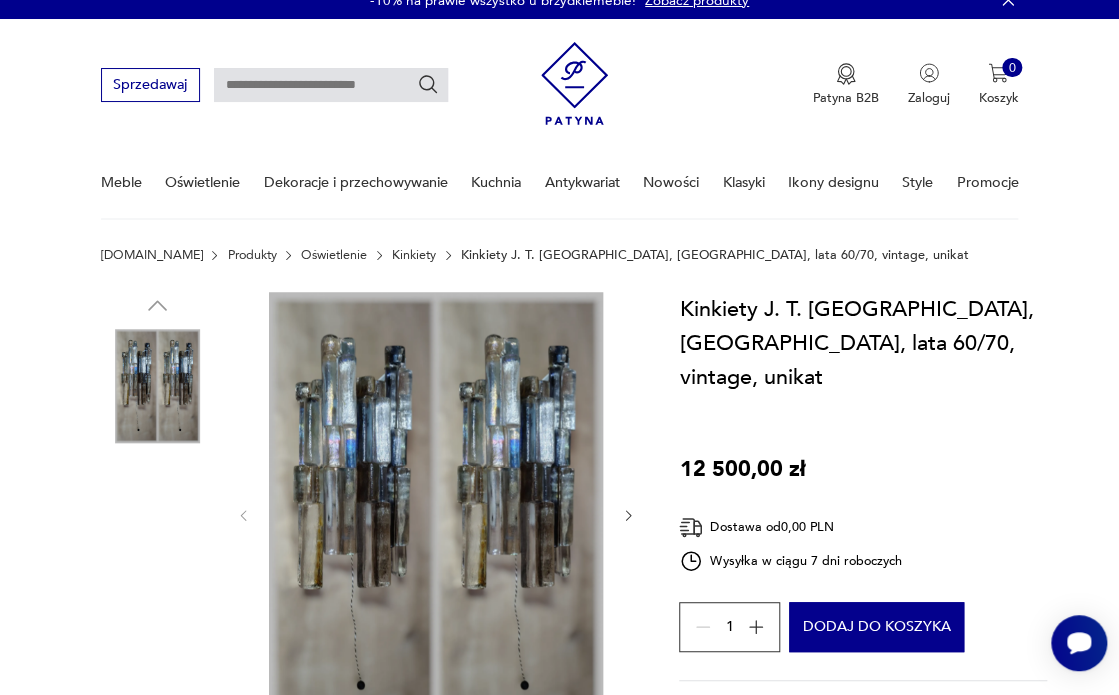 scroll, scrollTop: 0, scrollLeft: 0, axis: both 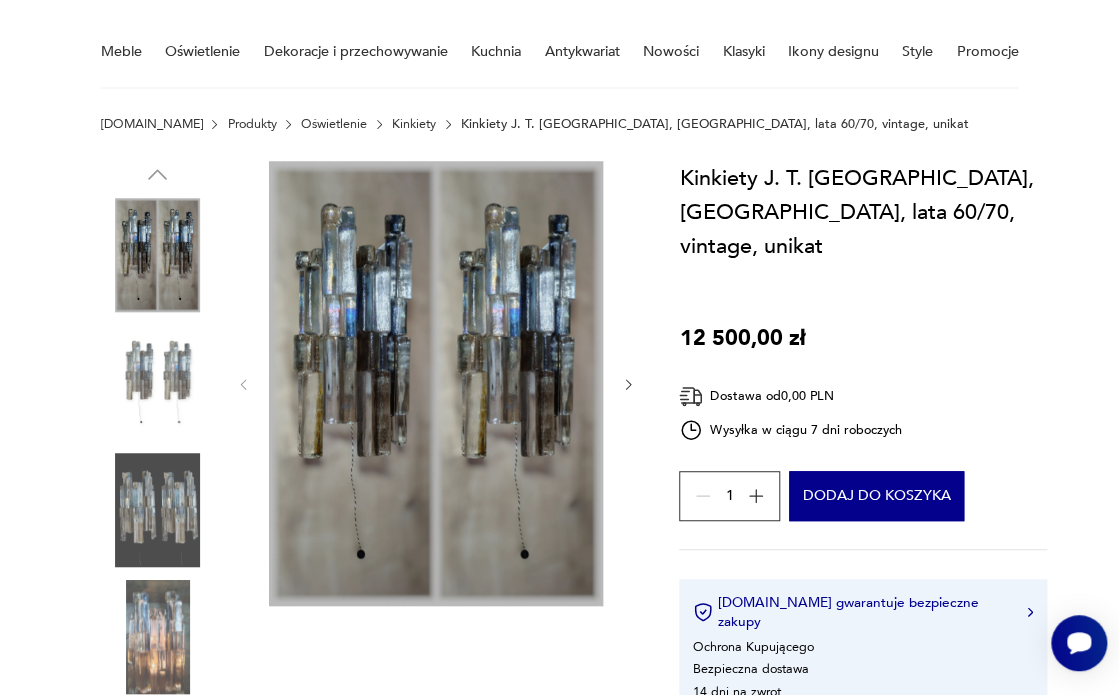 click at bounding box center (158, 382) 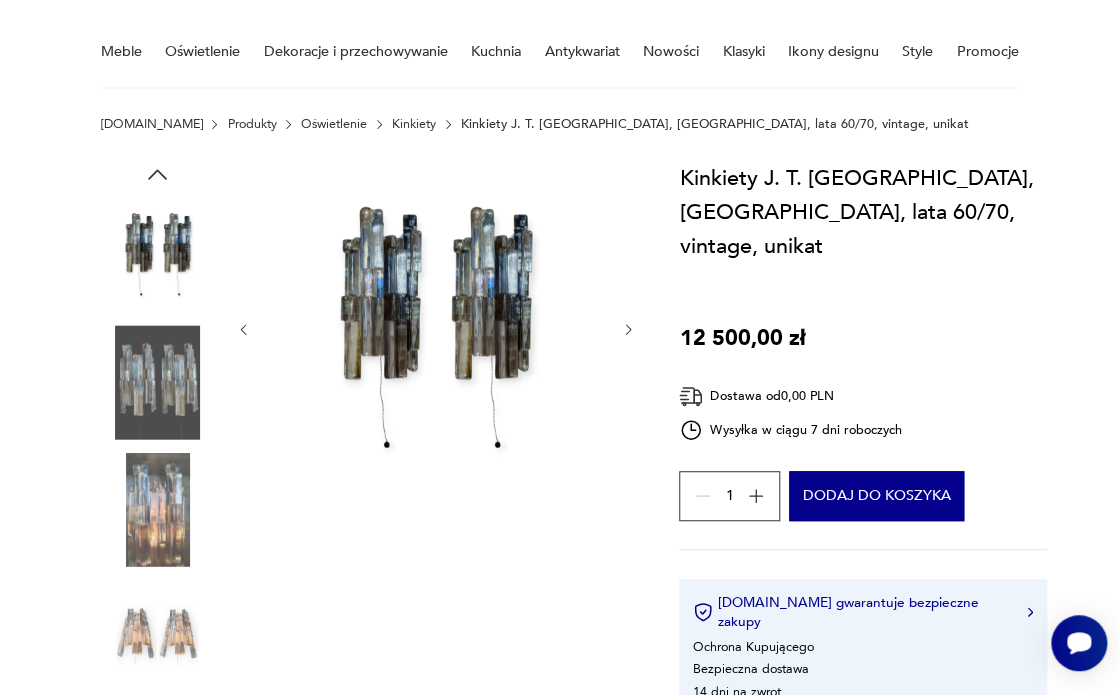 click at bounding box center [436, 328] 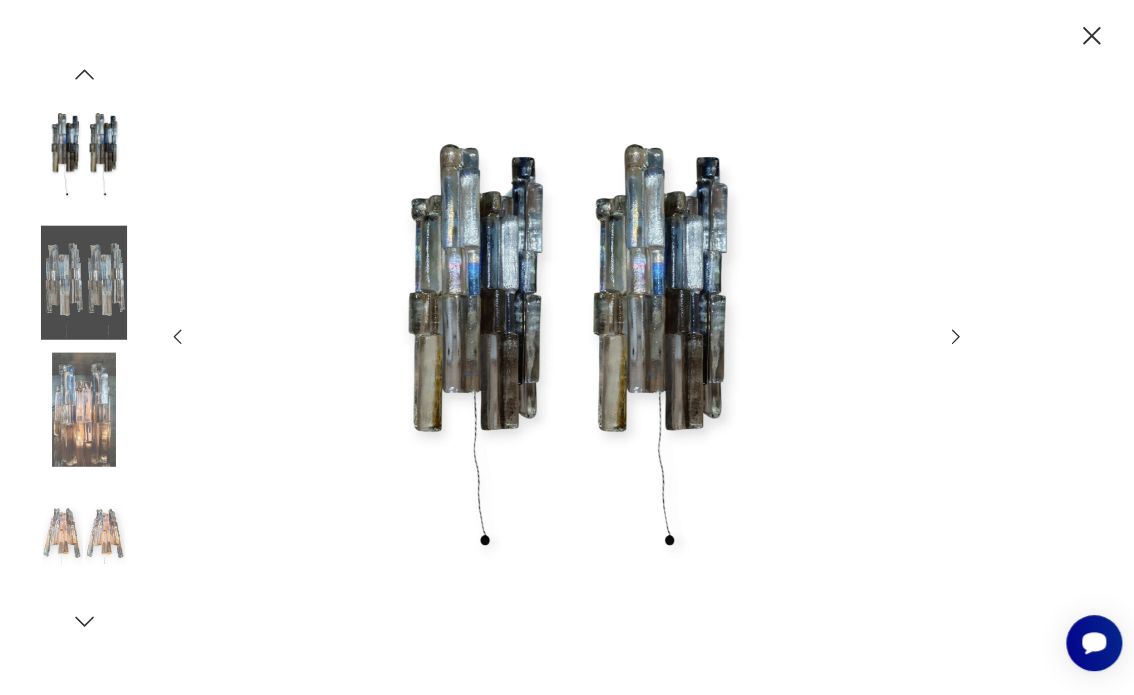 click 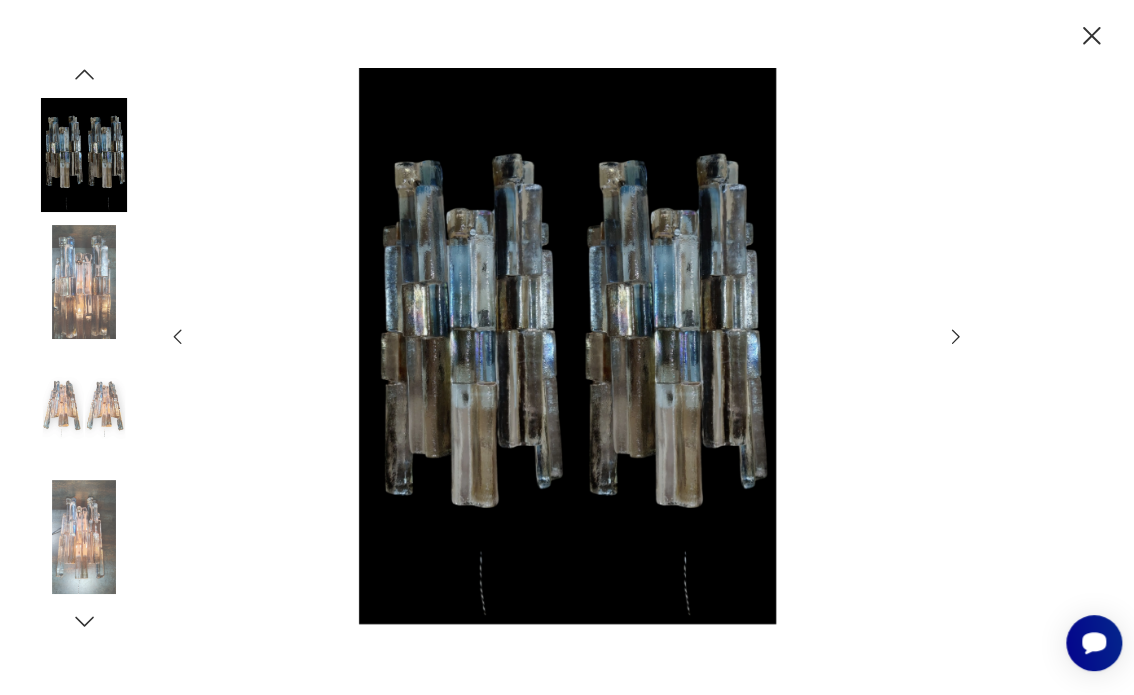 click 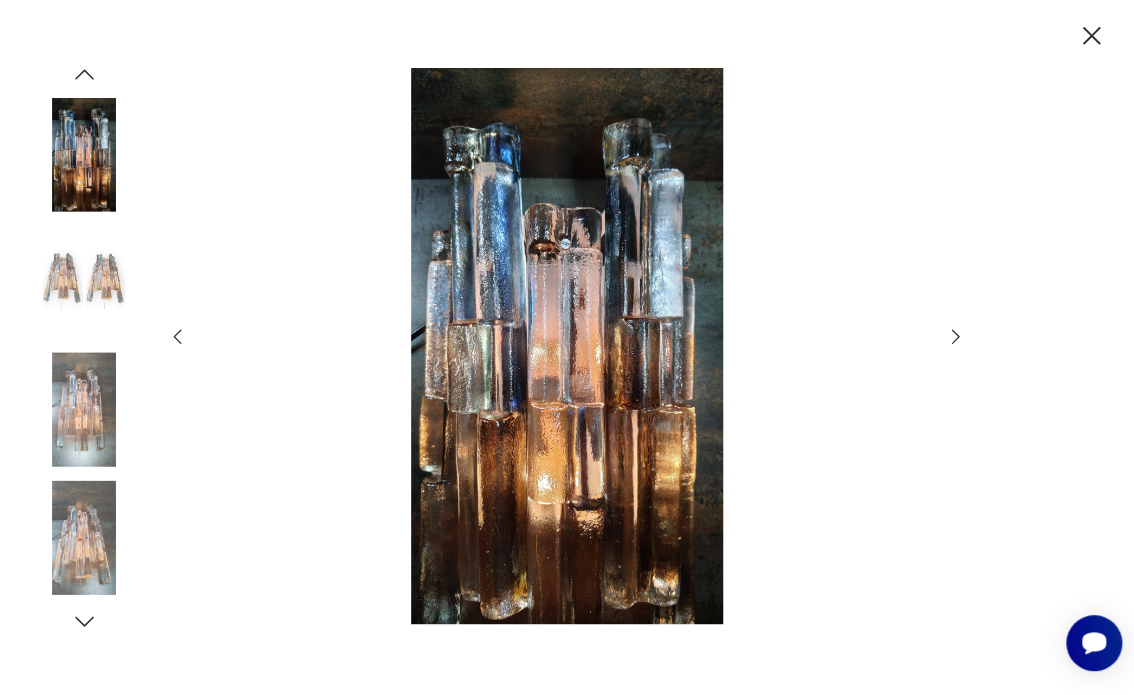 click 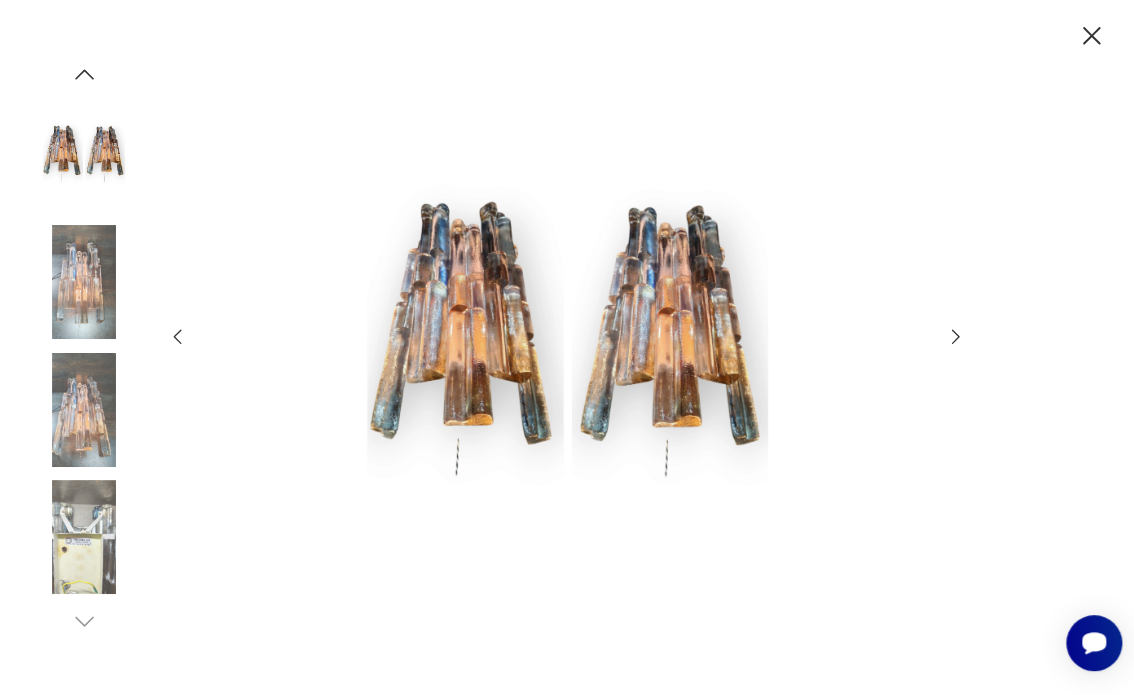 click 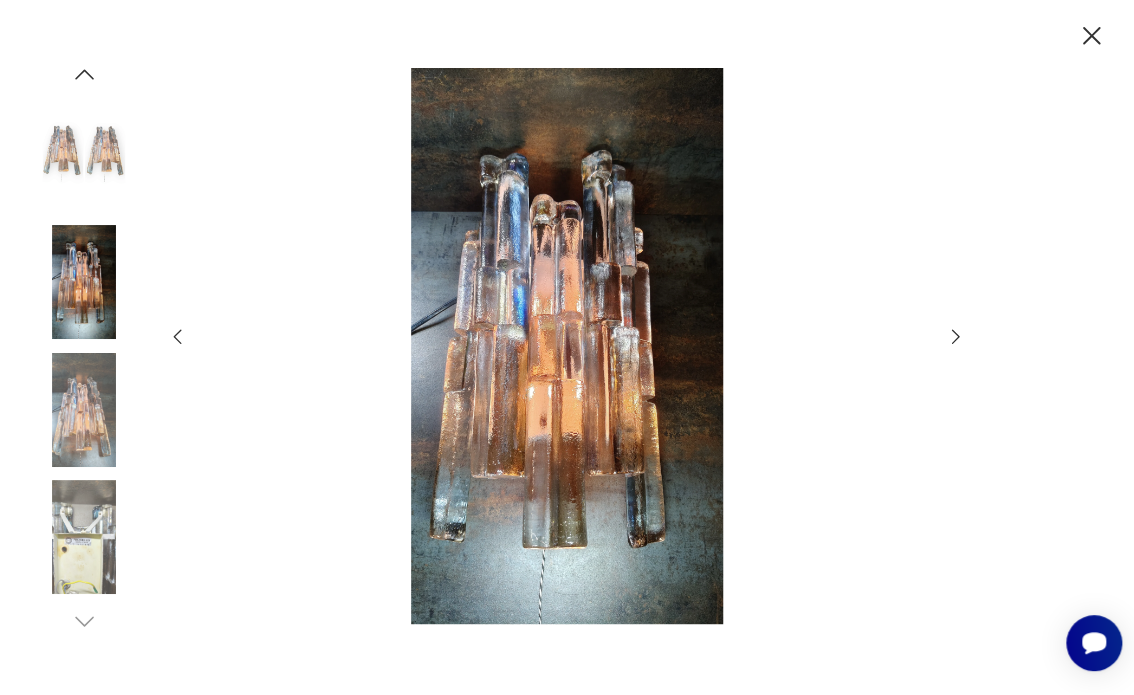 click 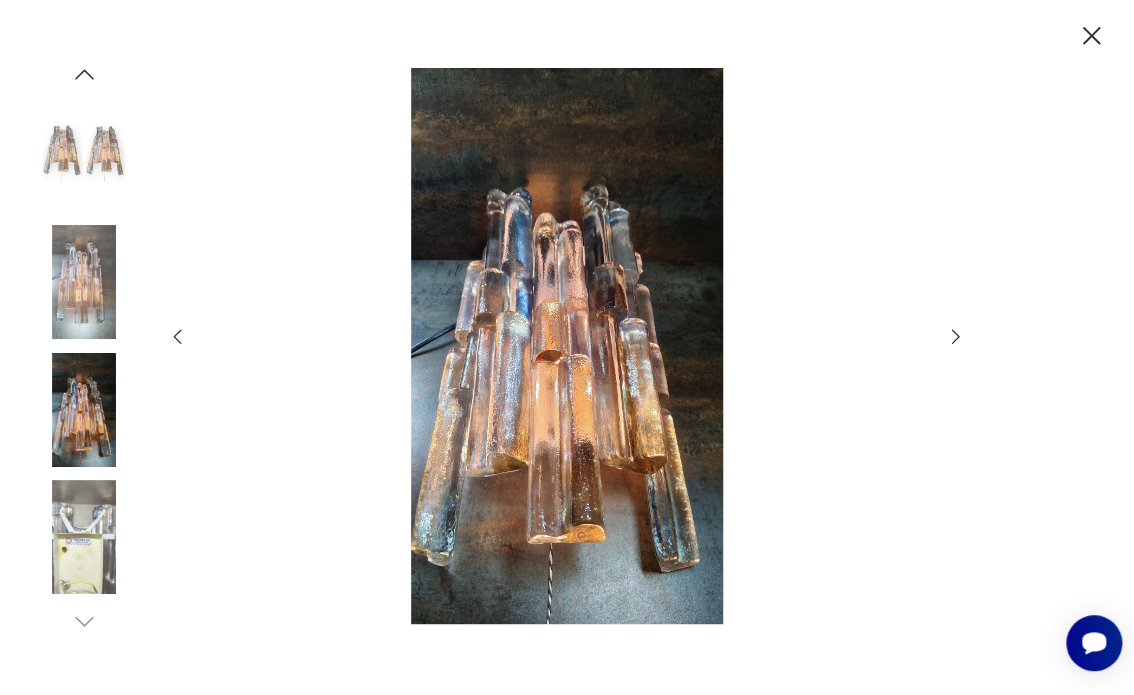 click 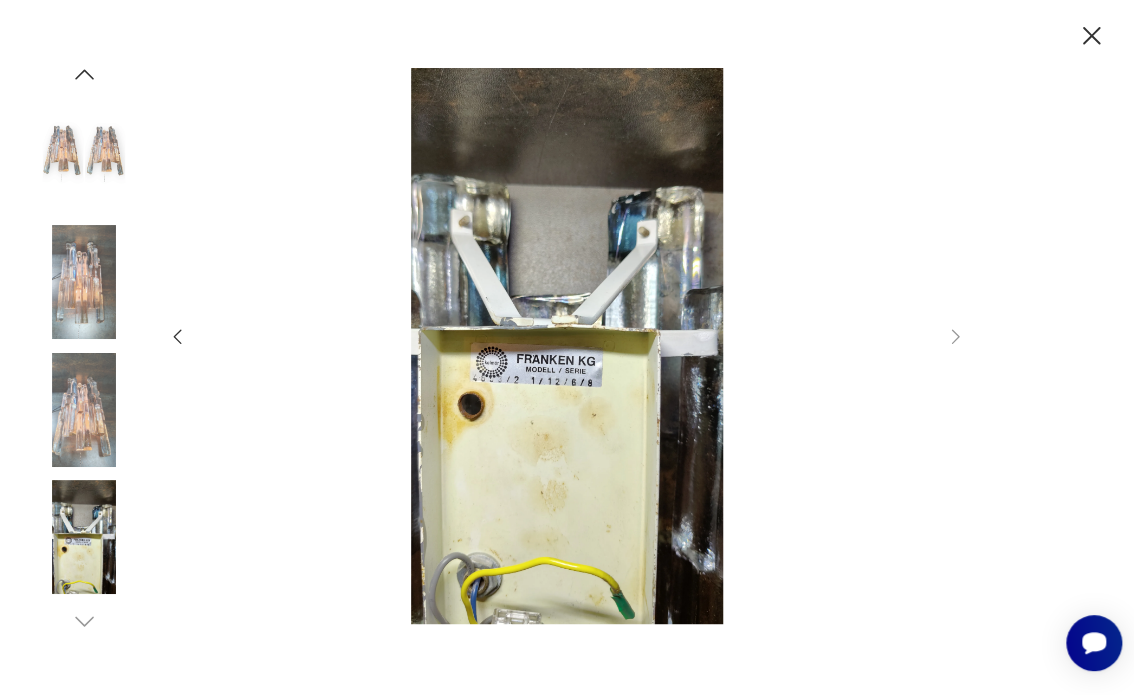 click 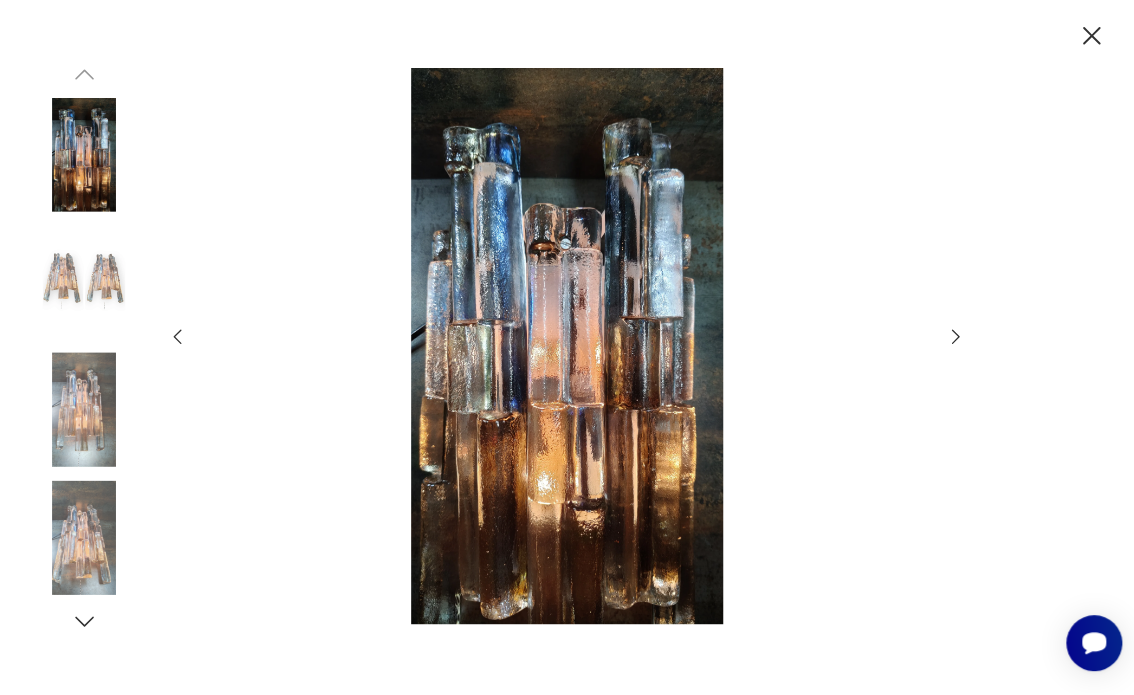 click 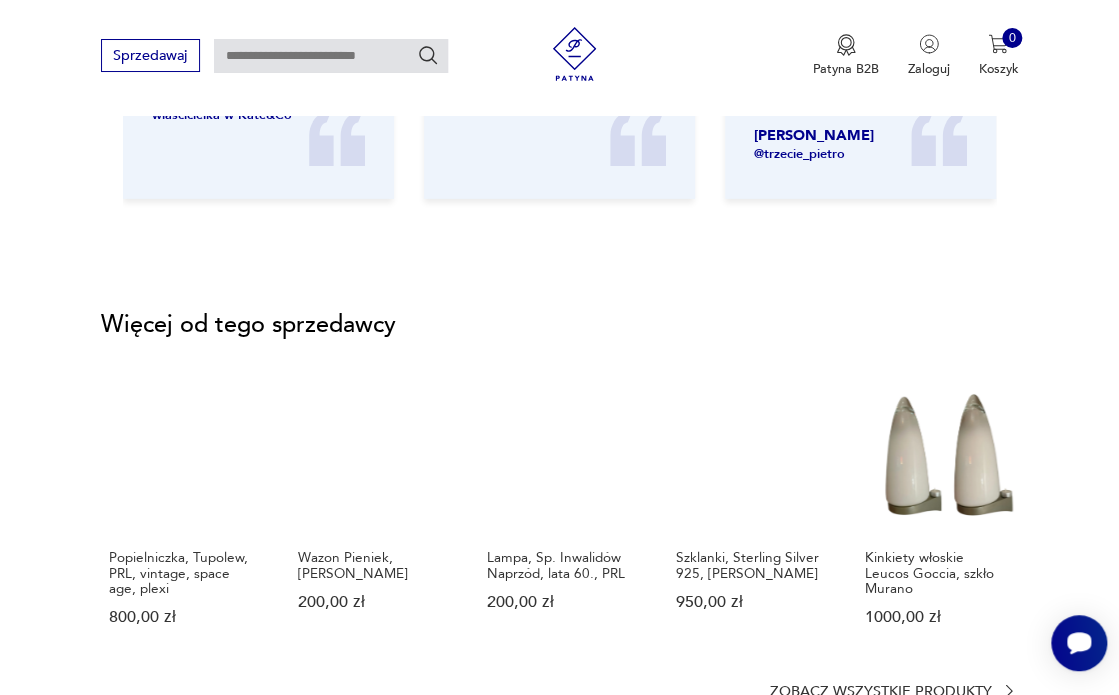 scroll, scrollTop: 2293, scrollLeft: 0, axis: vertical 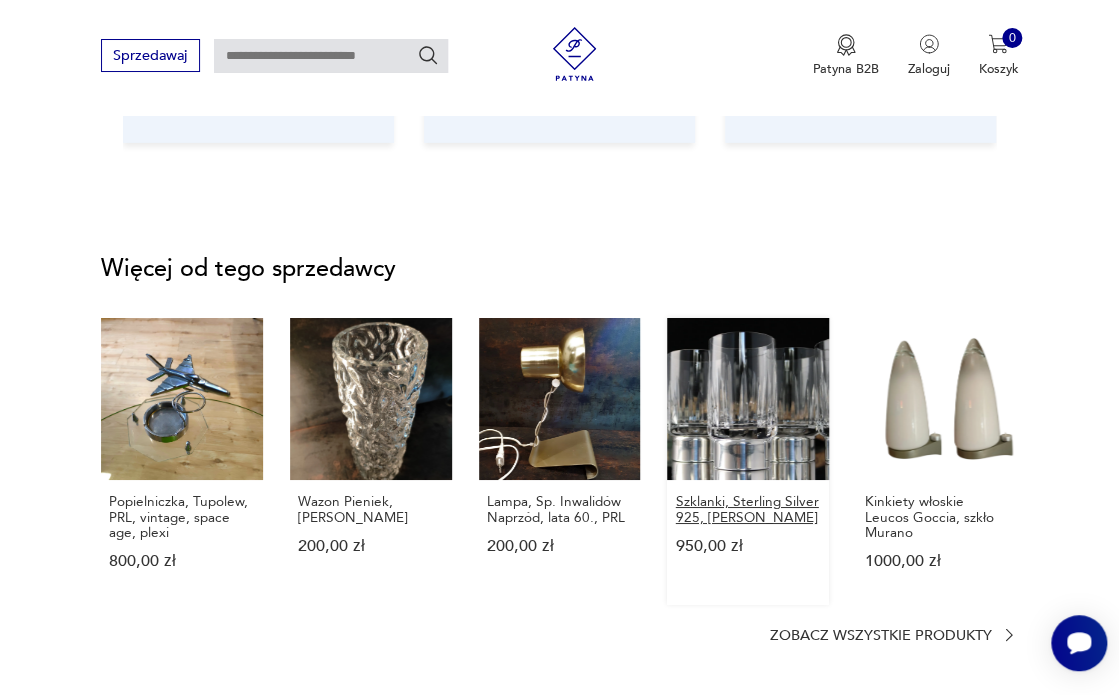 click on "Szklanki, Sterling Silver 925, [PERSON_NAME]" at bounding box center [749, 509] 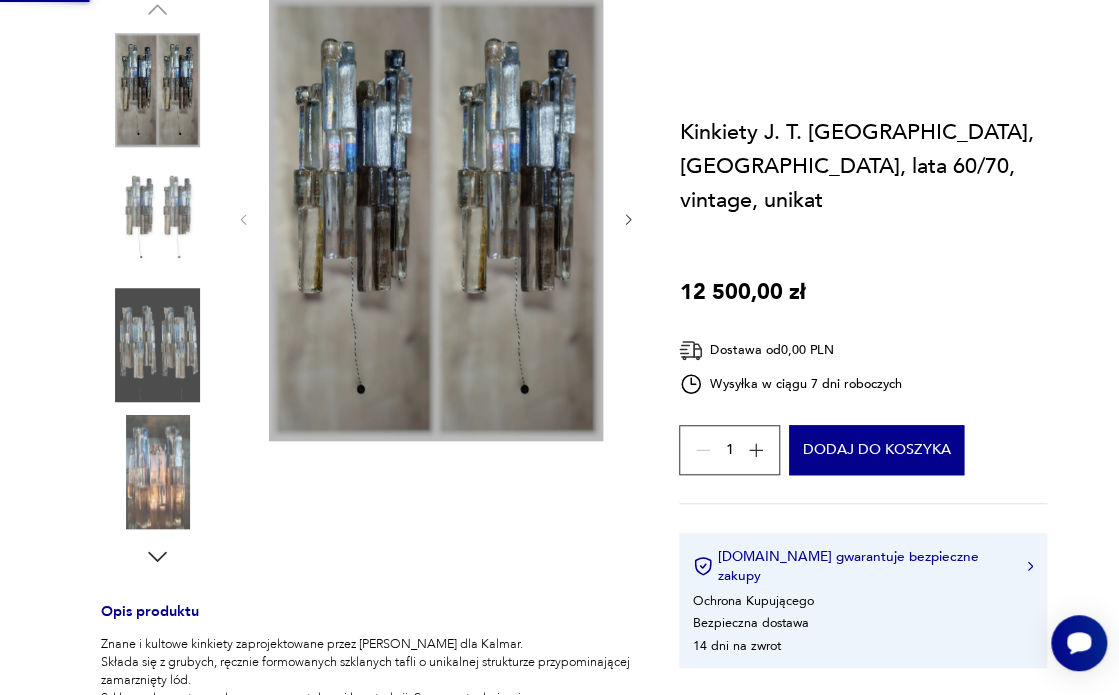 scroll, scrollTop: 8, scrollLeft: 0, axis: vertical 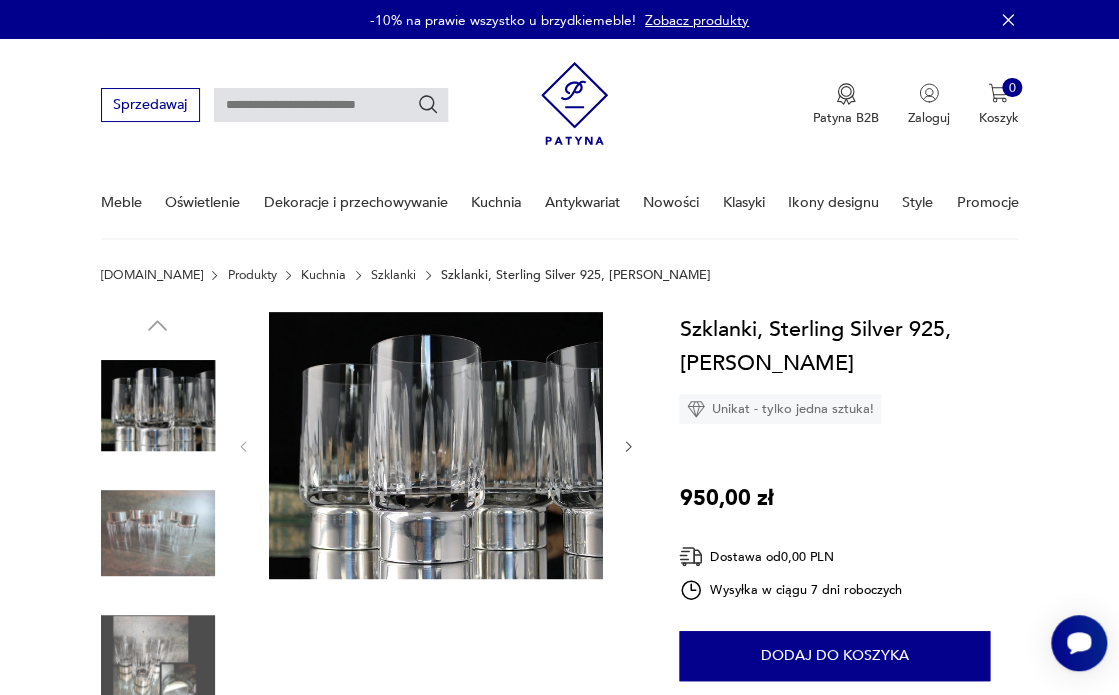 click at bounding box center [436, 446] 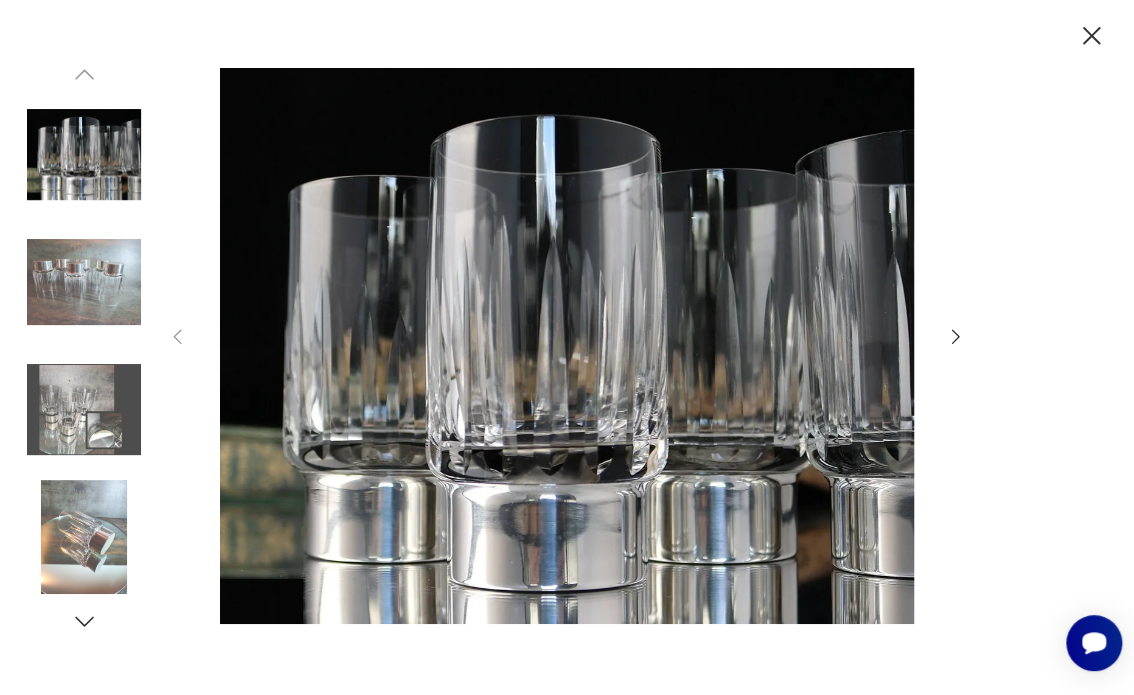 click at bounding box center [84, 537] 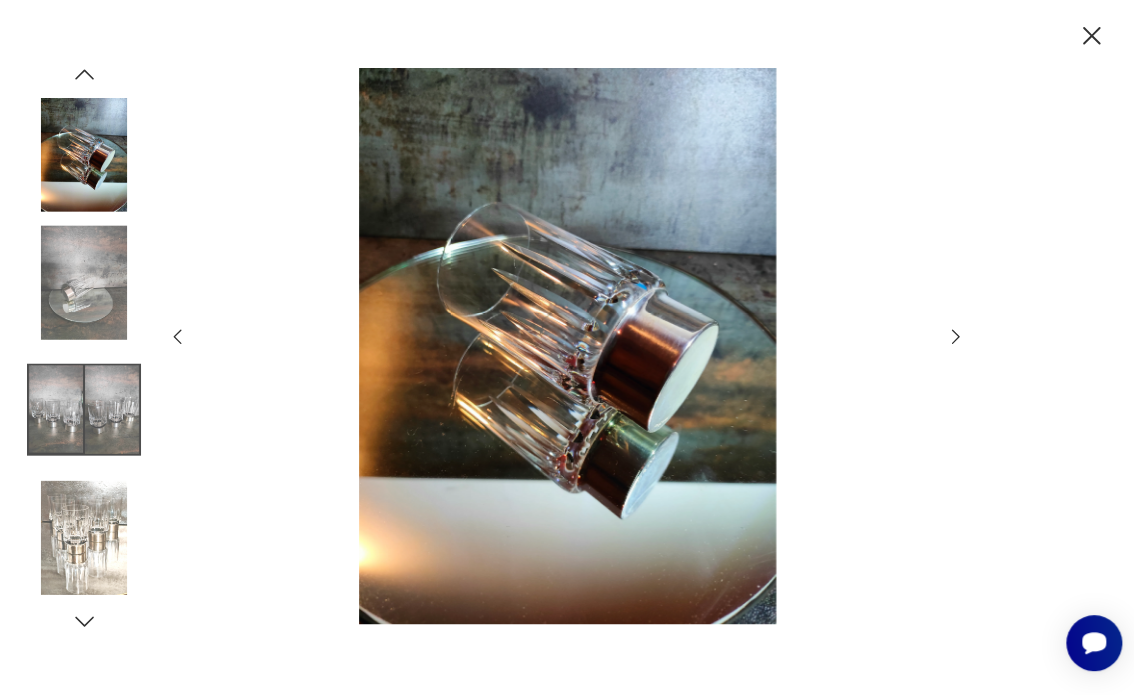 click 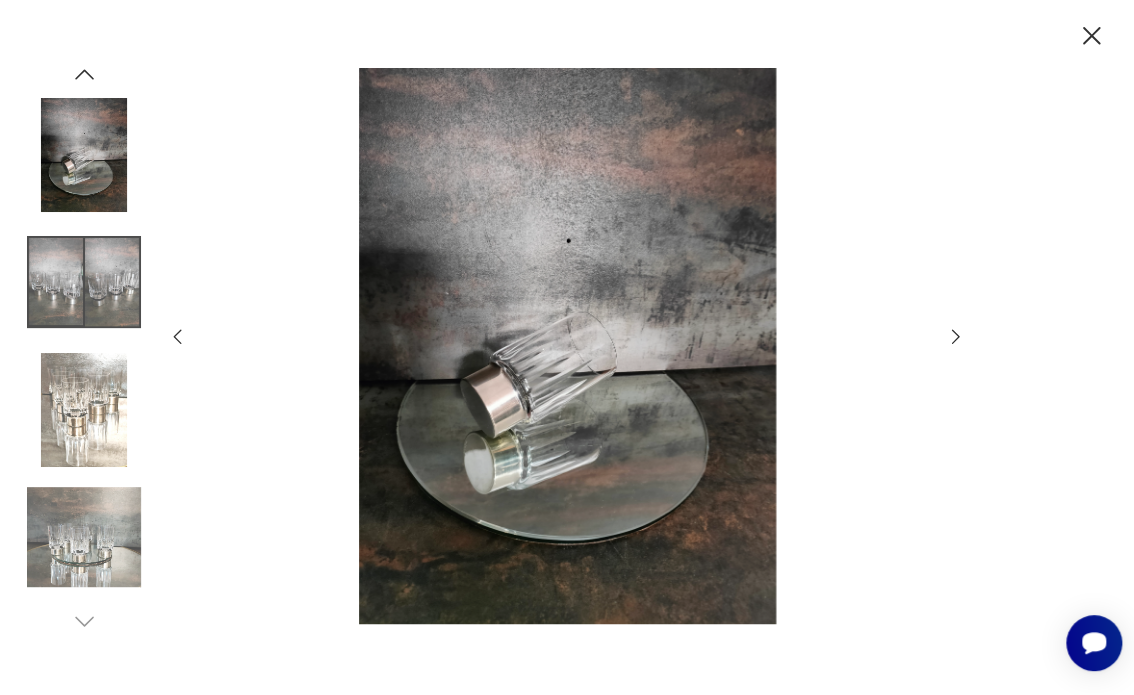 click 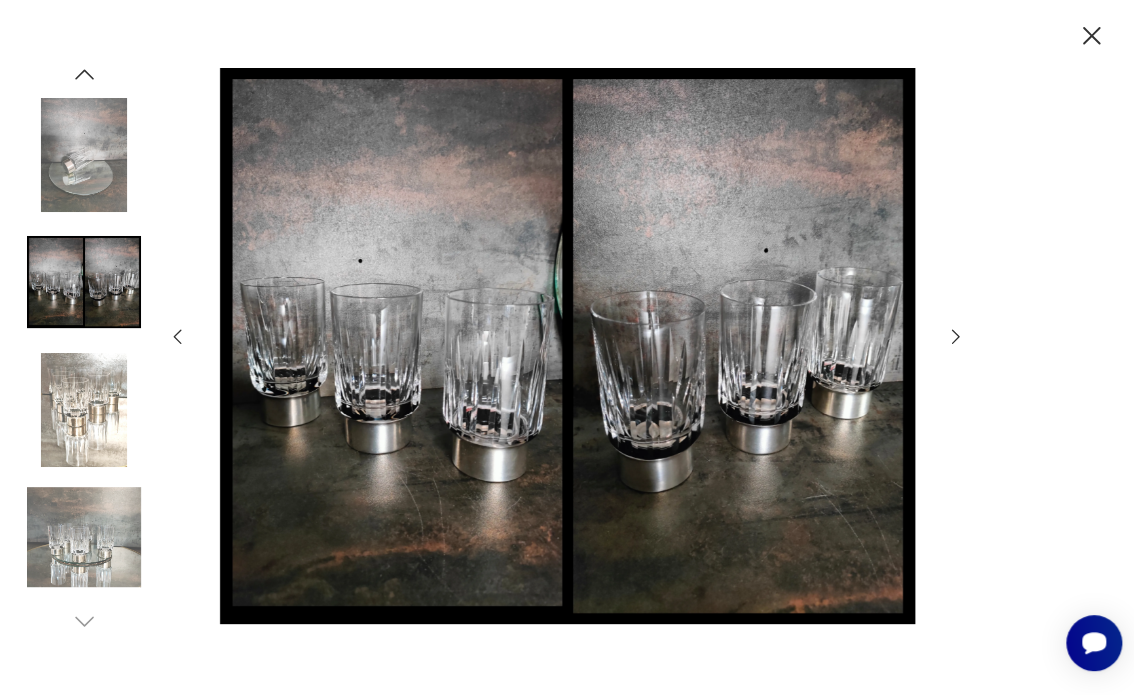 click 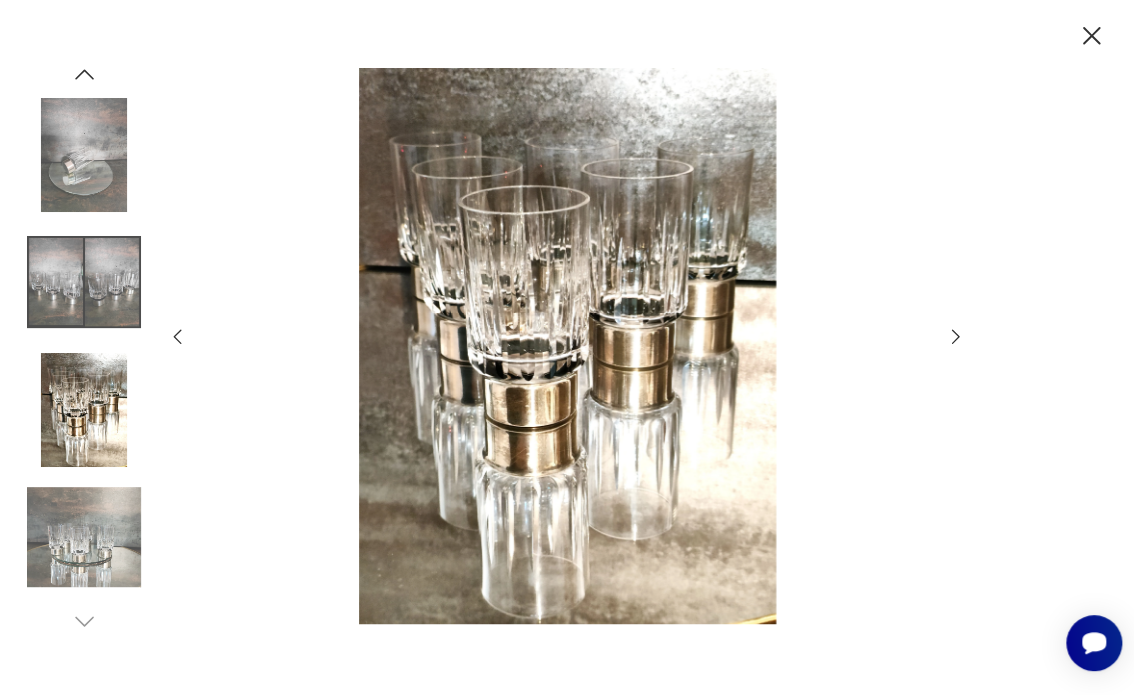 click 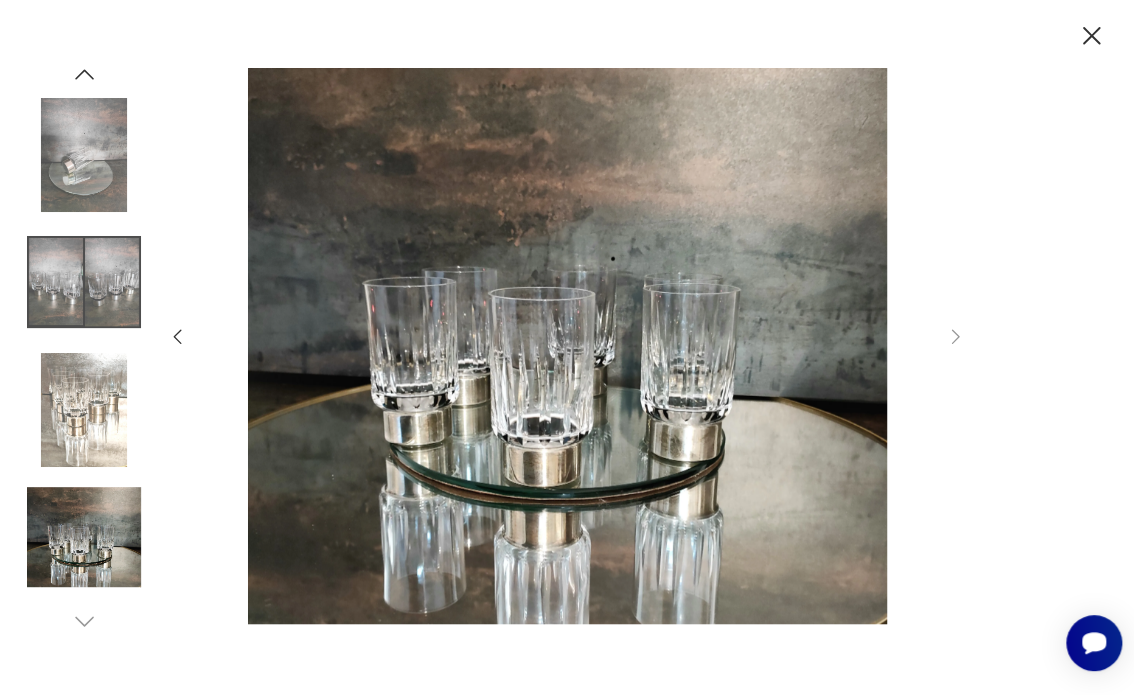 click at bounding box center [84, 410] 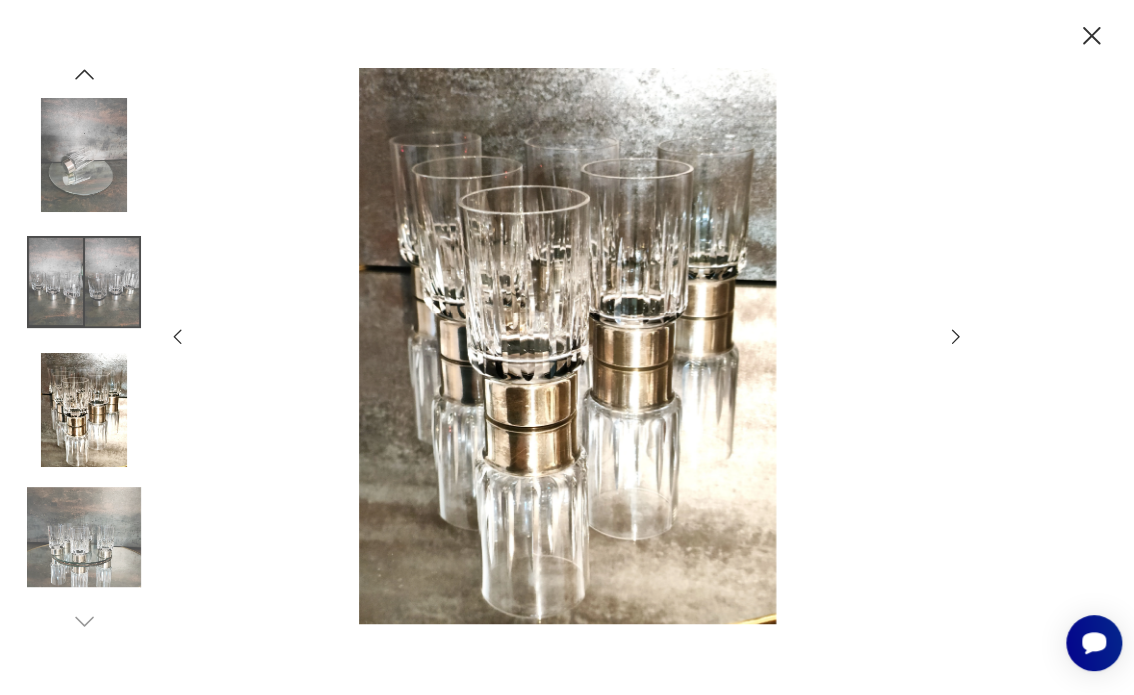 click 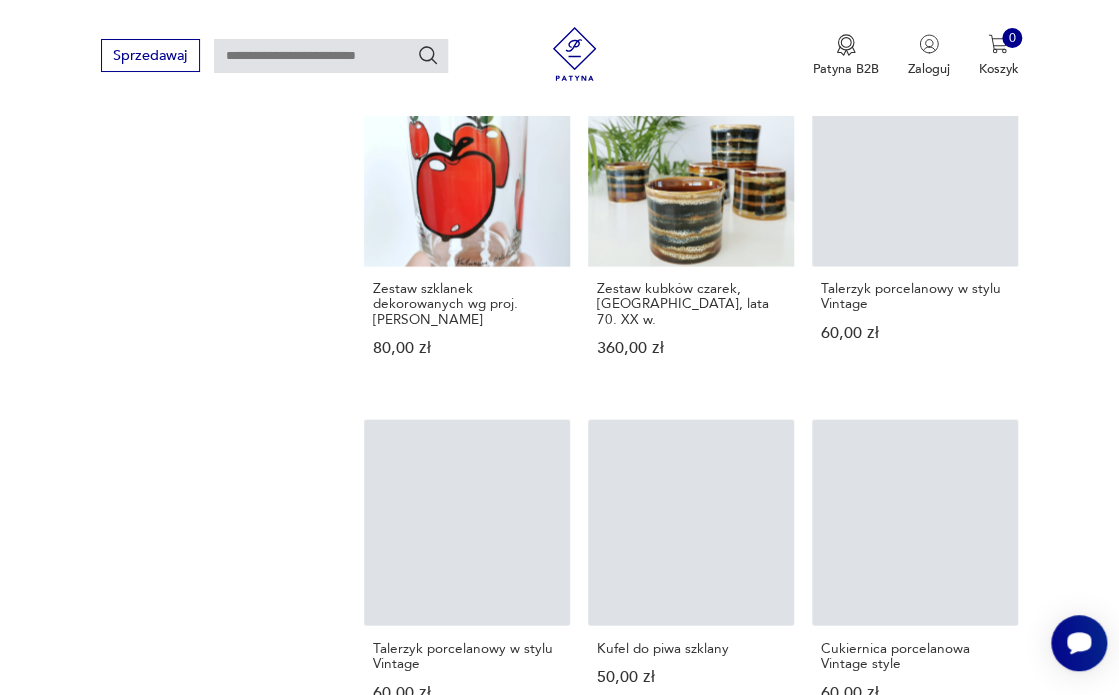 scroll, scrollTop: 2676, scrollLeft: 0, axis: vertical 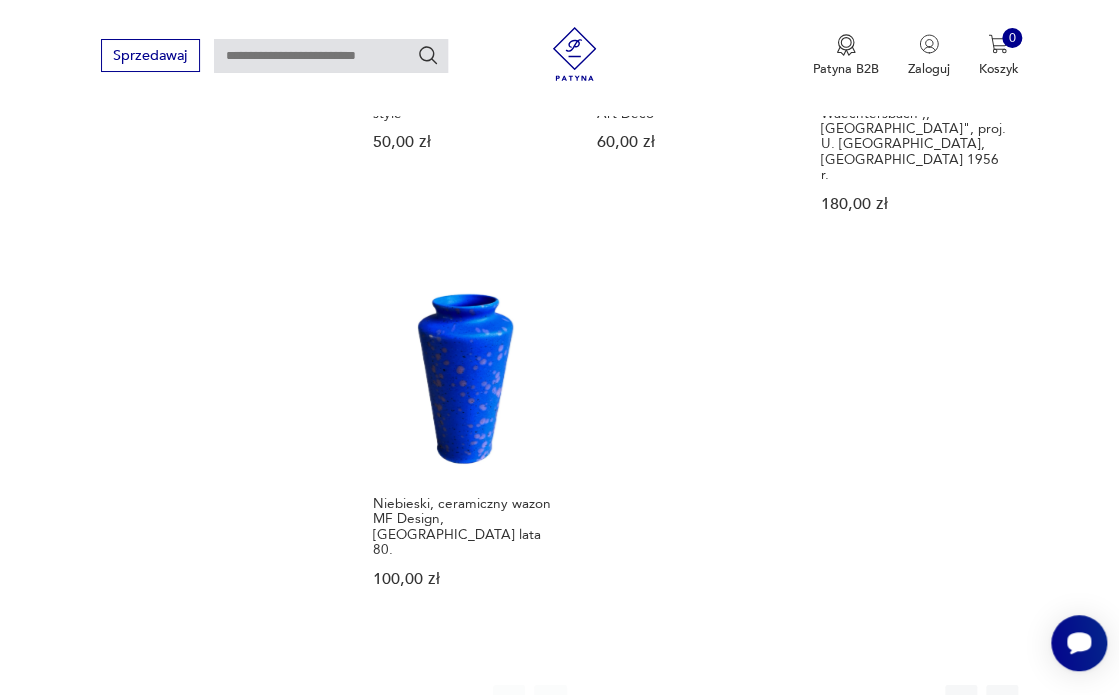 click on "2" at bounding box center (633, 701) 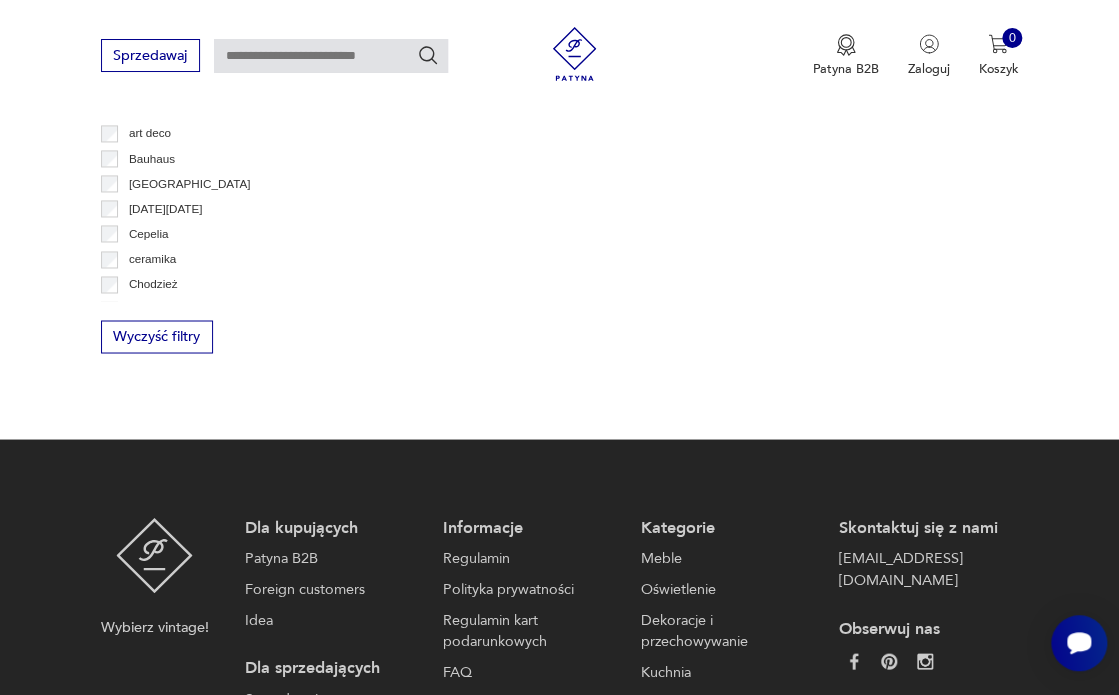 scroll, scrollTop: 217, scrollLeft: 0, axis: vertical 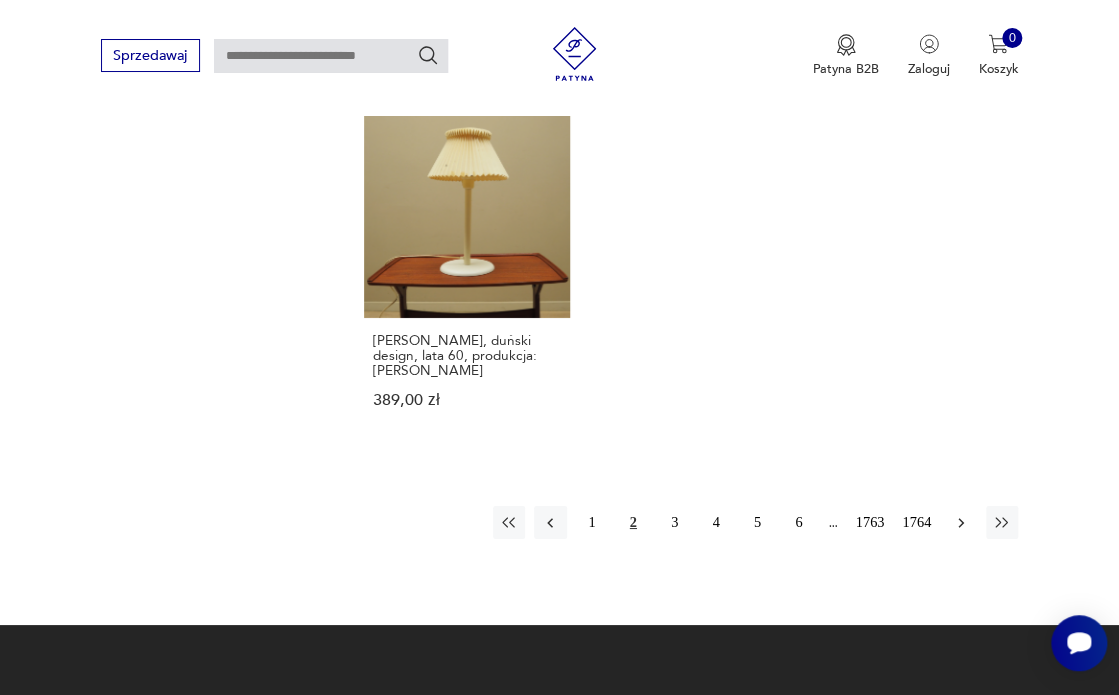 click 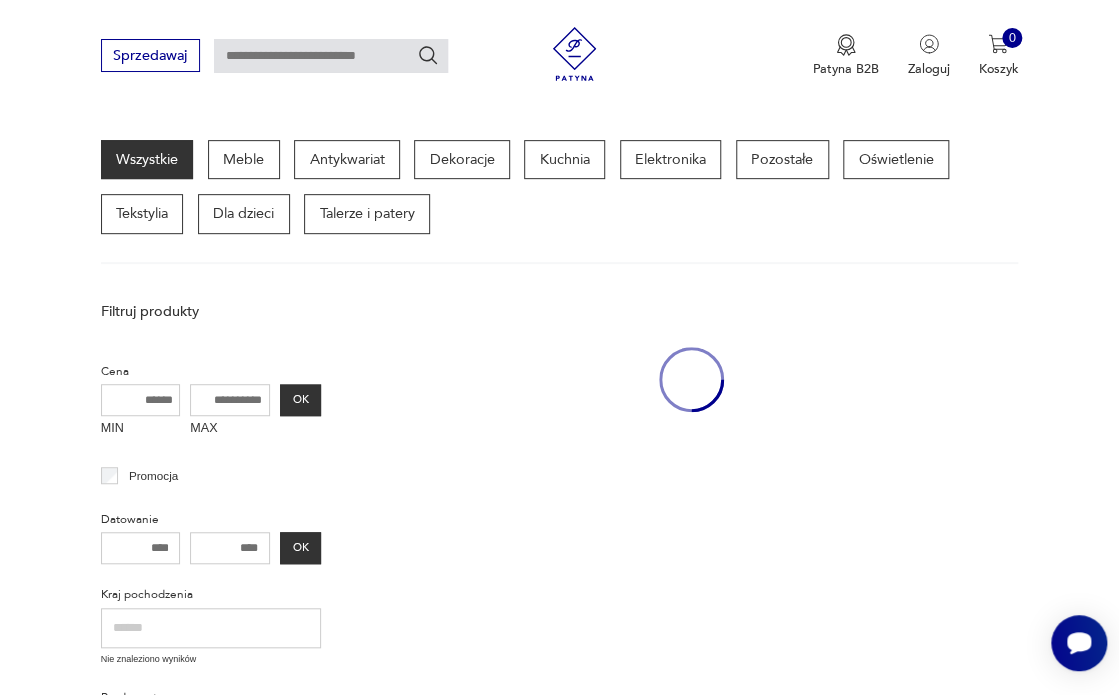 scroll, scrollTop: 217, scrollLeft: 0, axis: vertical 